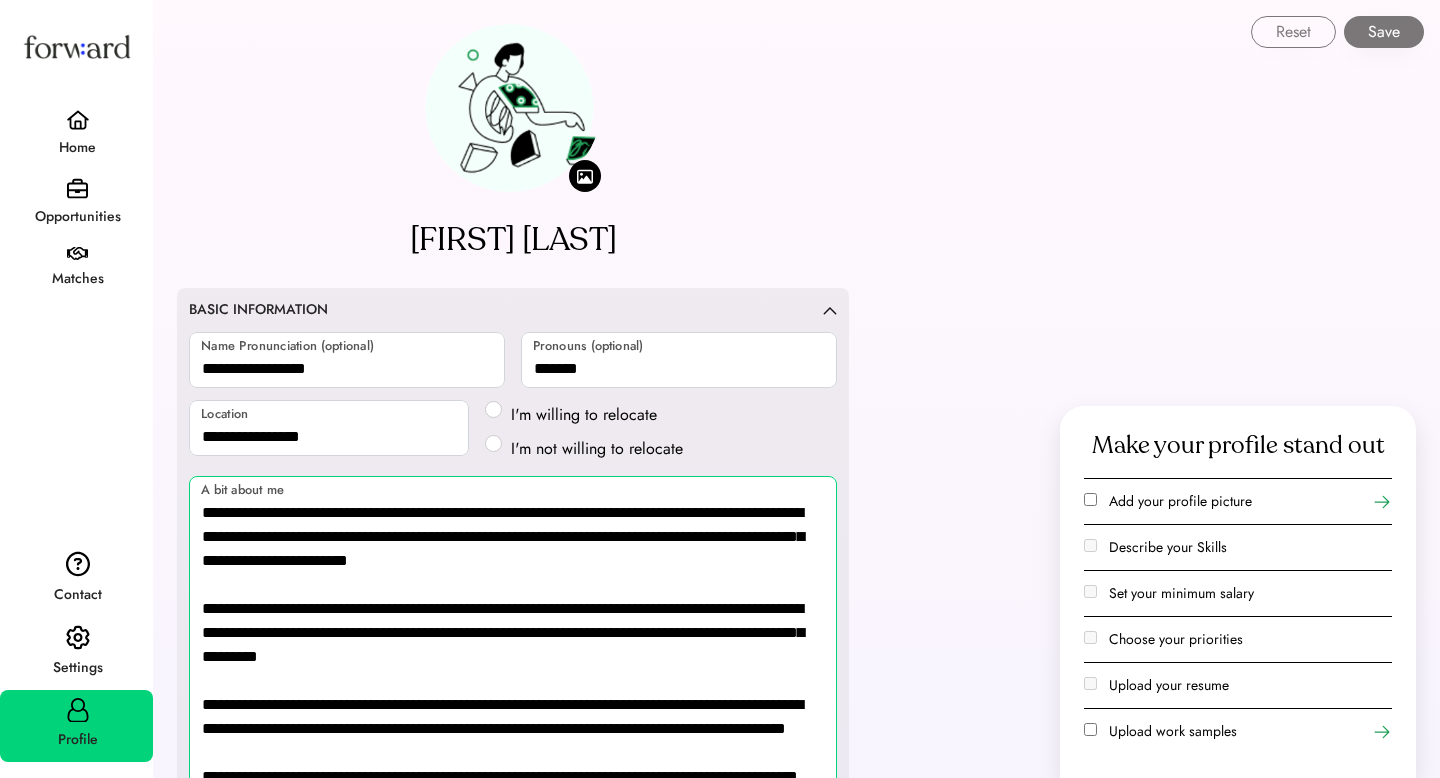 scroll, scrollTop: 344, scrollLeft: 0, axis: vertical 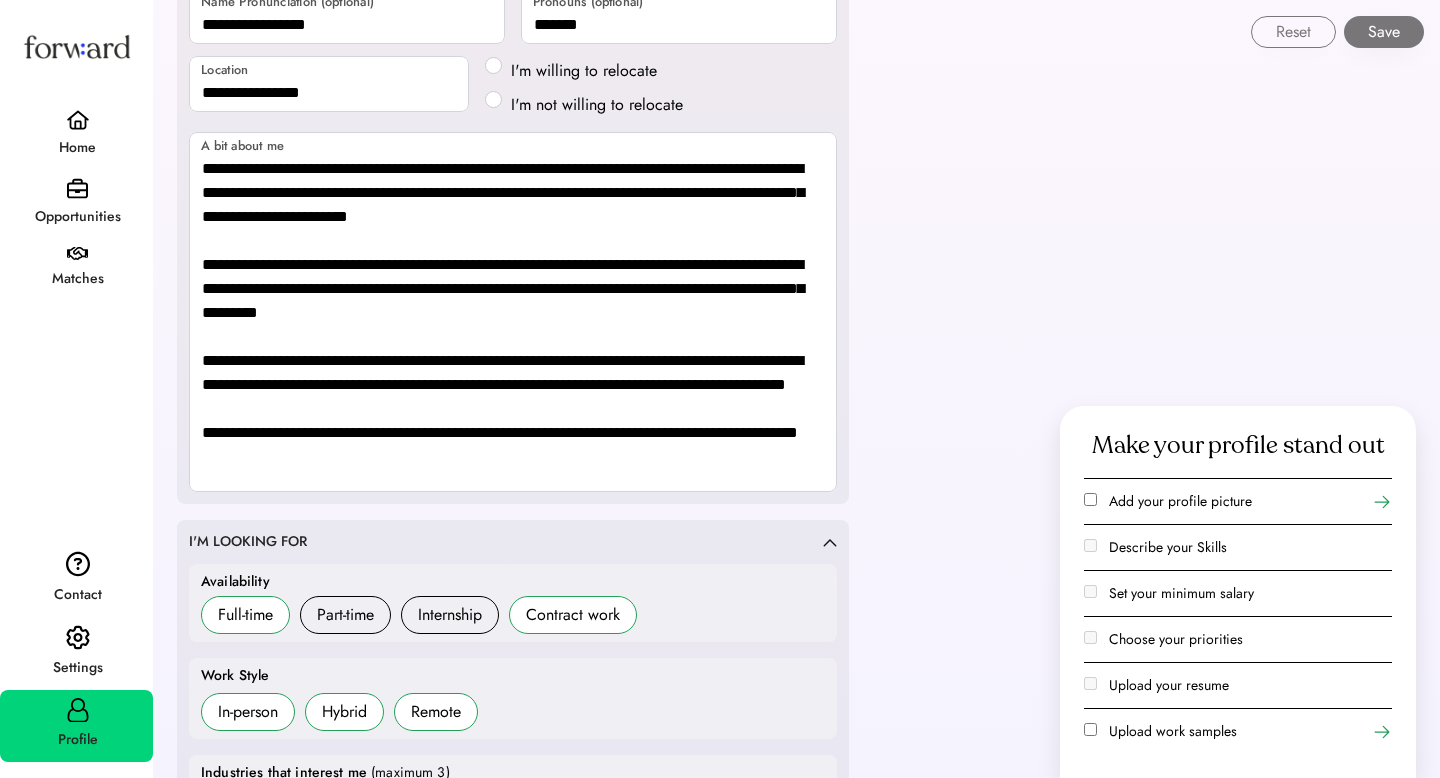 click on "**********" at bounding box center (513, 1437) 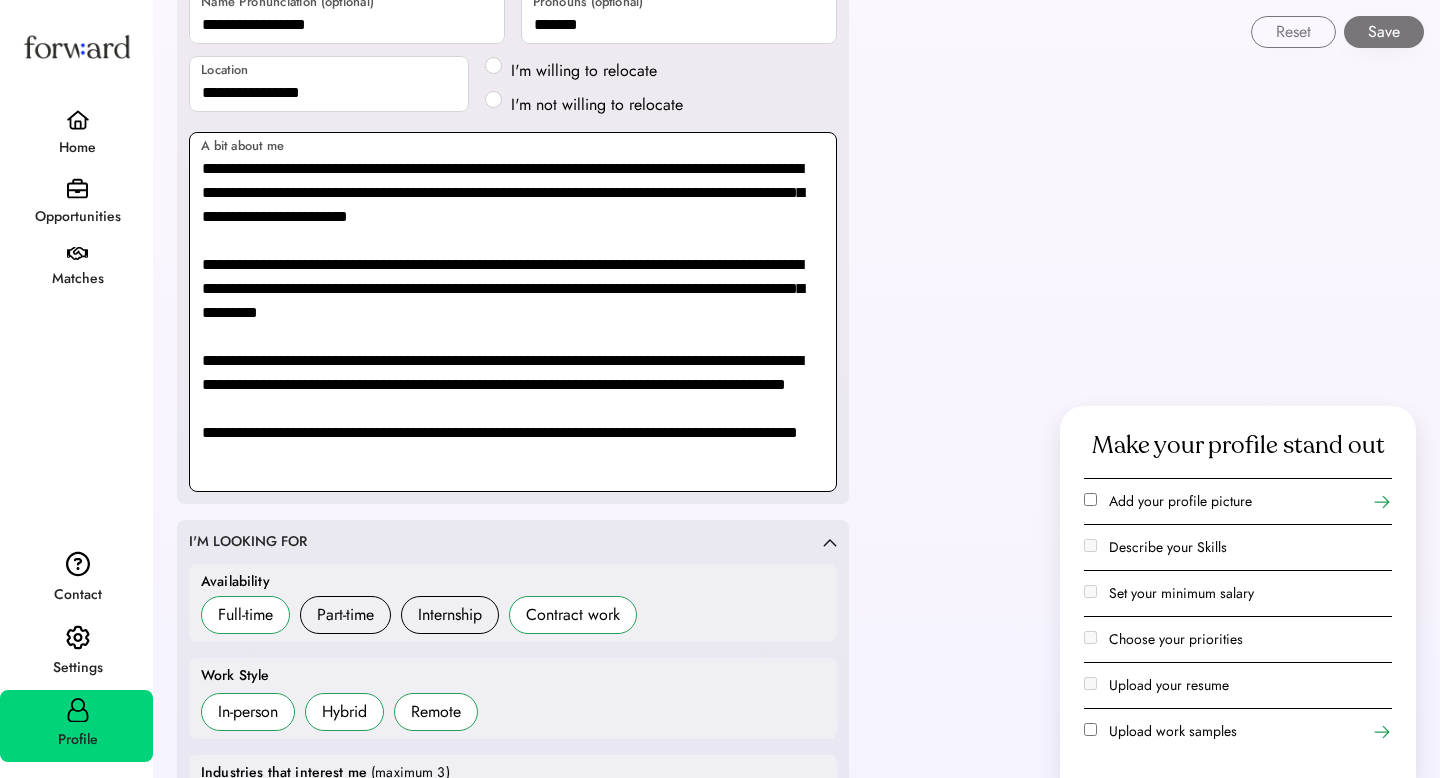 click on "**********" at bounding box center (513, 312) 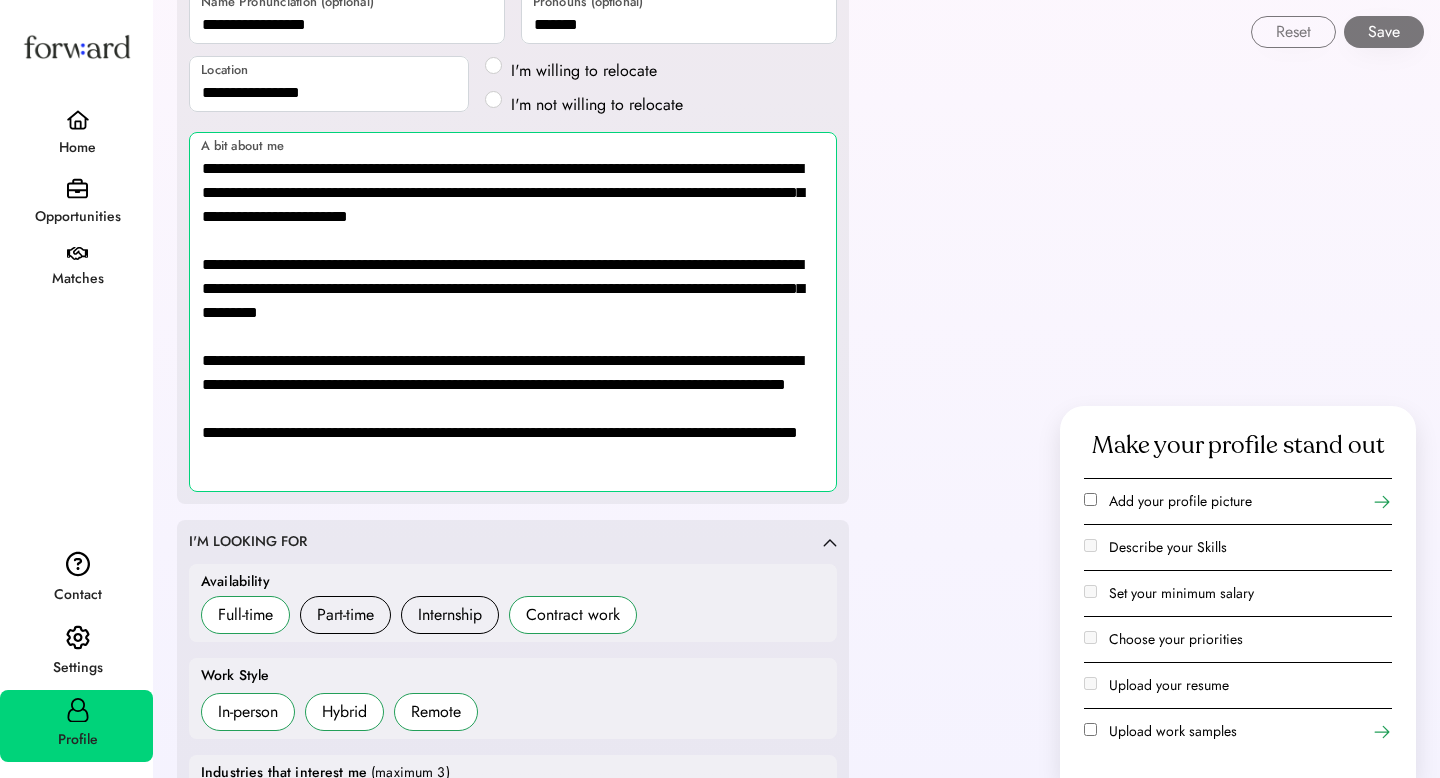 click on "**********" at bounding box center [513, 312] 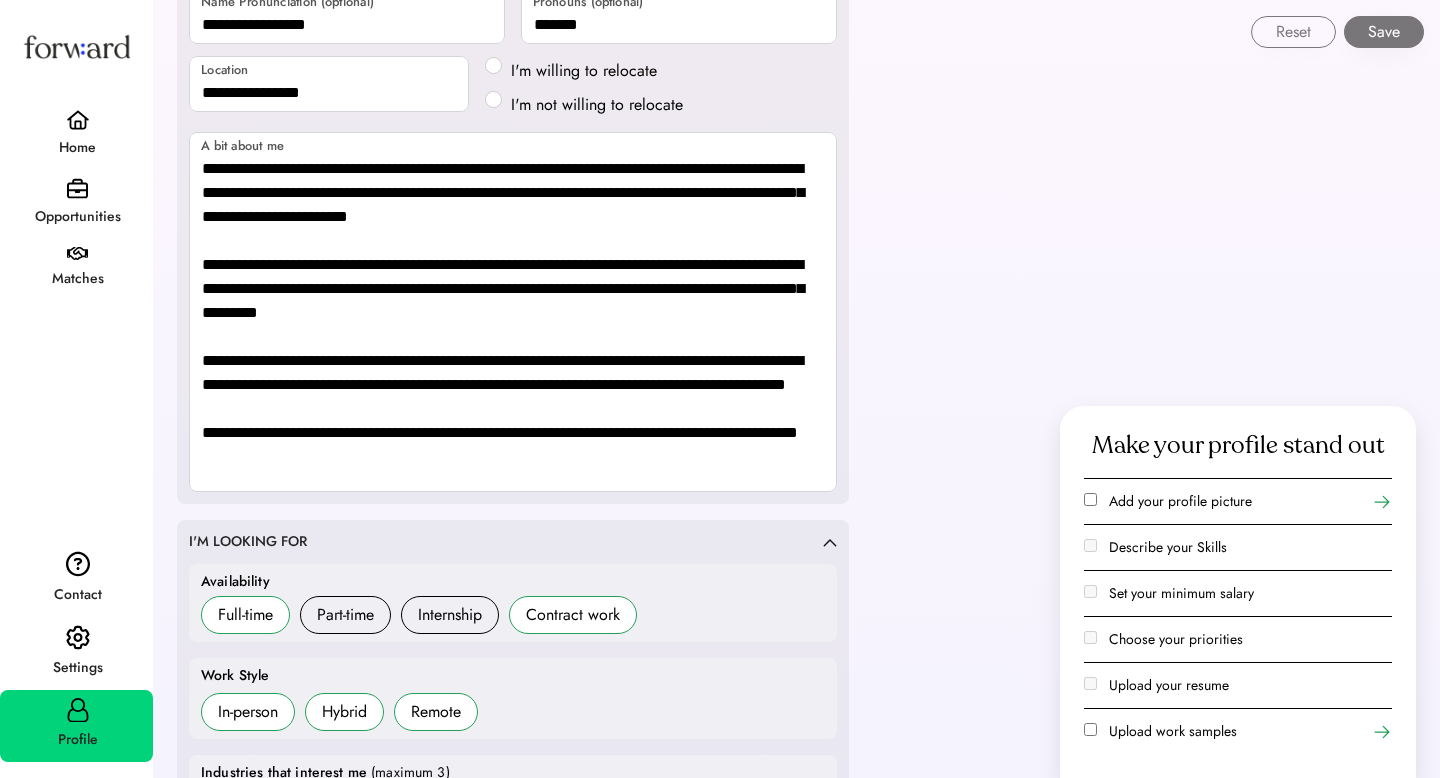 click on "**********" at bounding box center (513, 88) 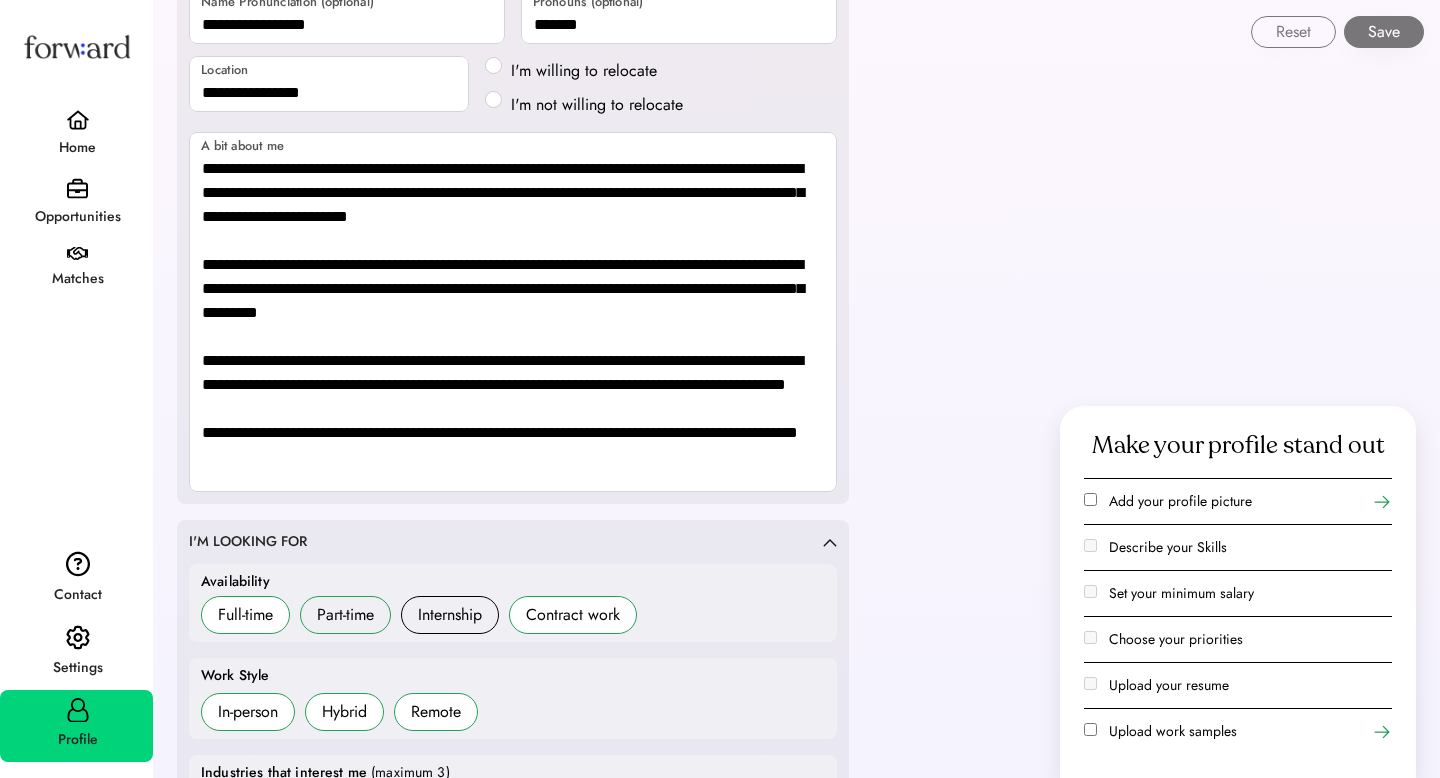 click on "Part-time" at bounding box center [345, 615] 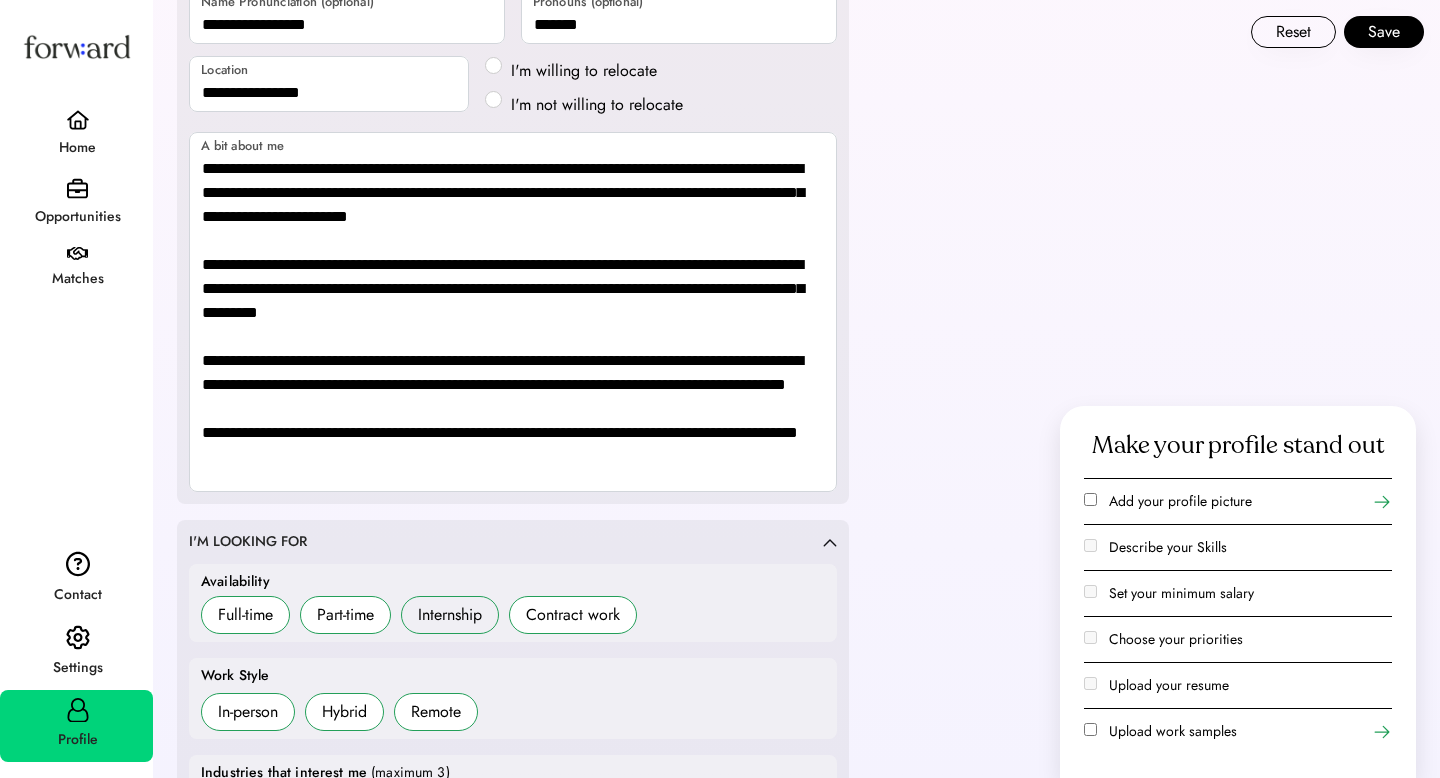 click on "Internship" at bounding box center (450, 615) 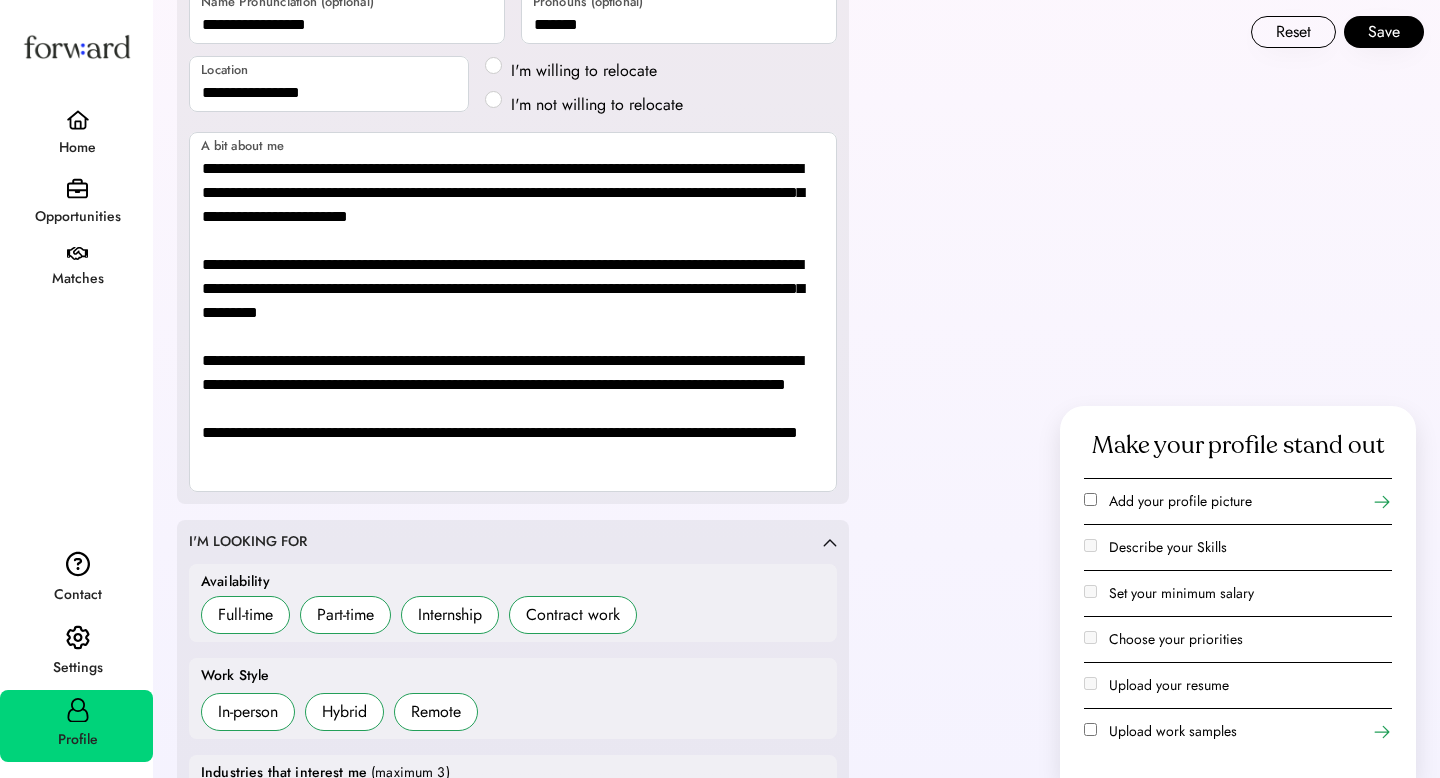 click on "Internship" at bounding box center [450, 615] 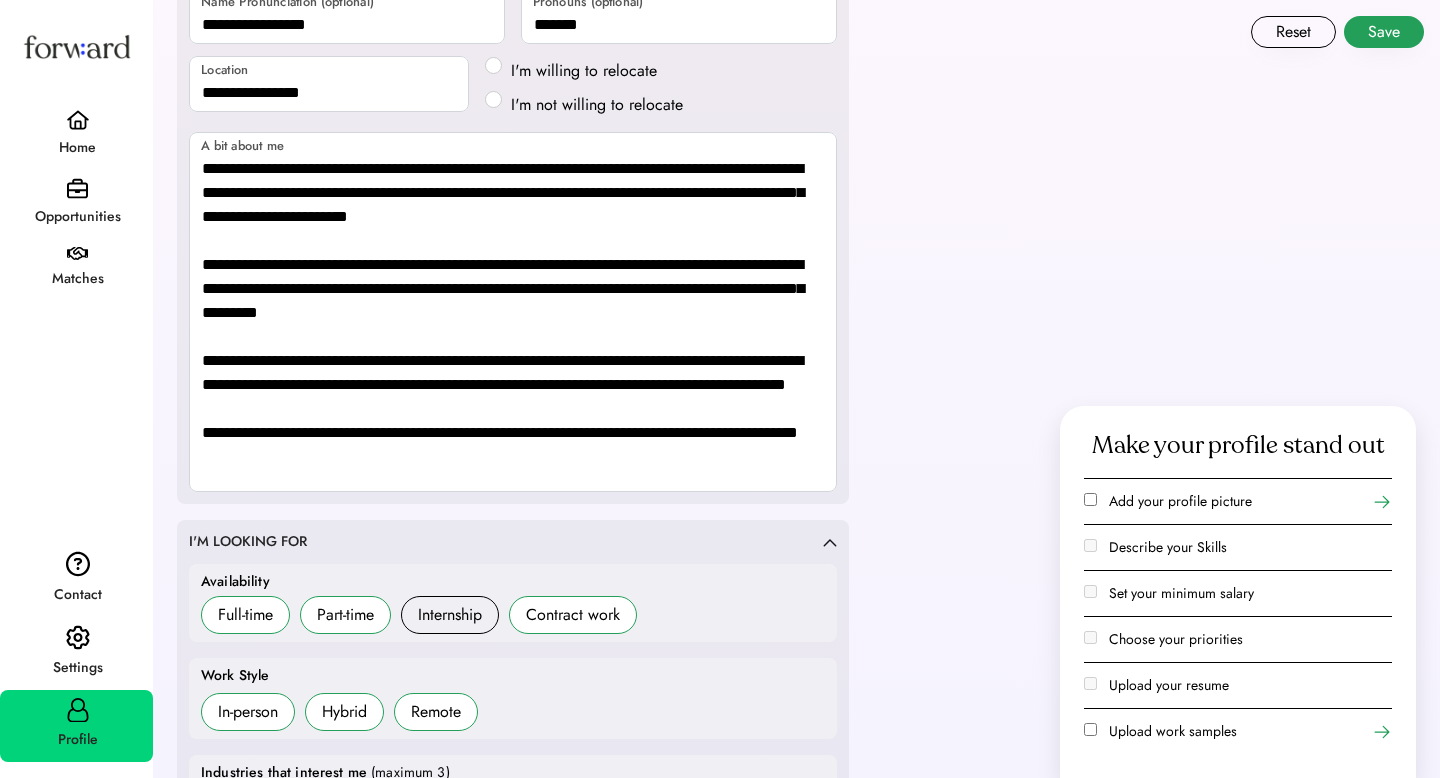 click on "Save" at bounding box center [1384, 32] 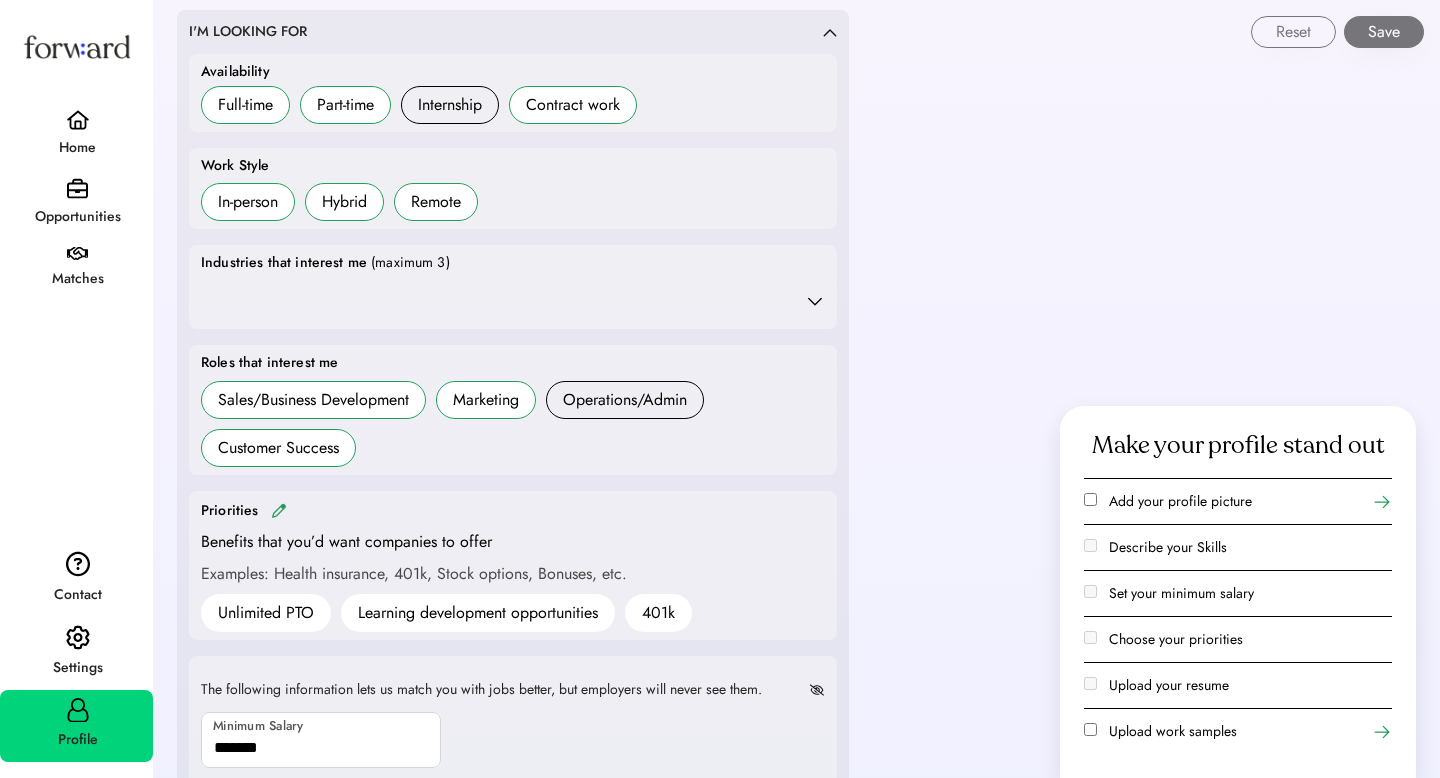 scroll, scrollTop: 840, scrollLeft: 0, axis: vertical 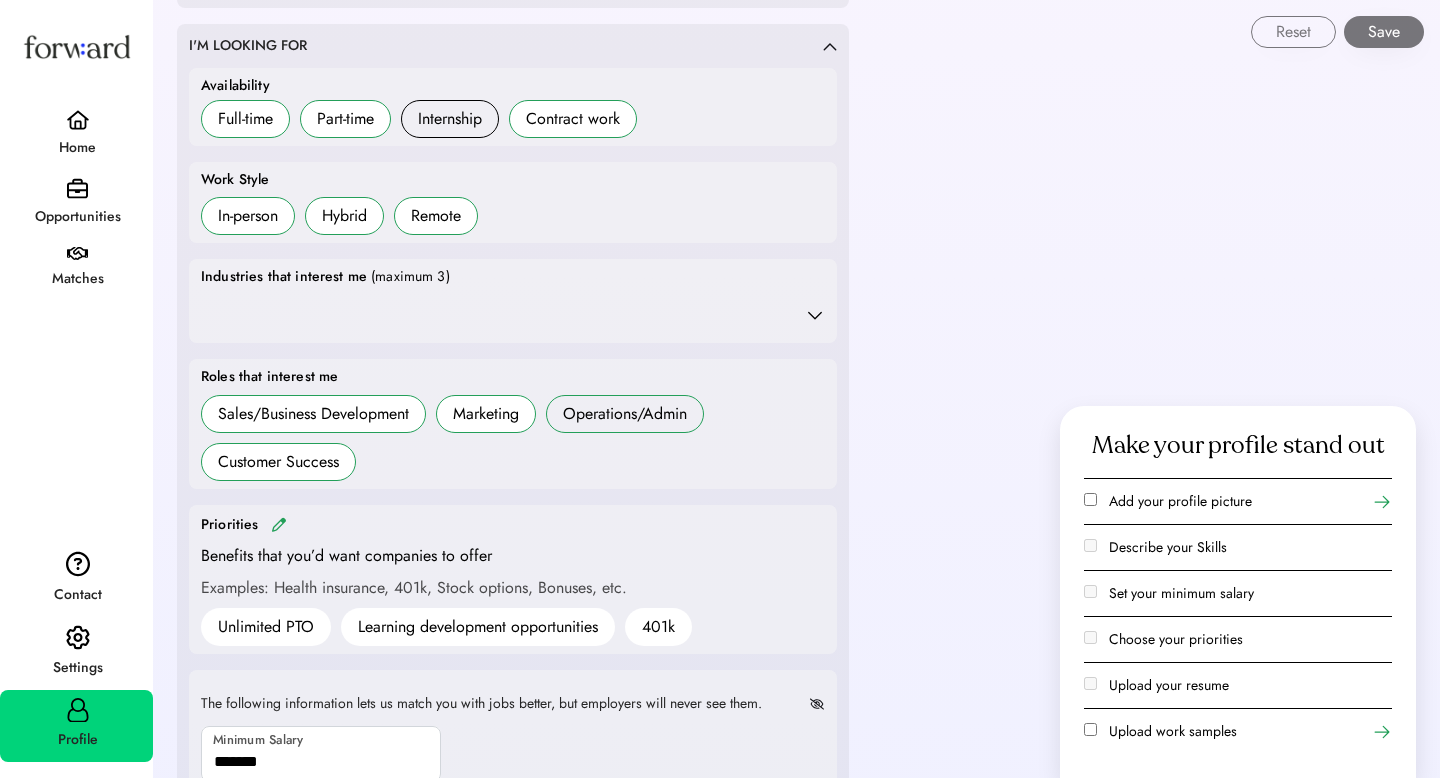 click on "Operations/Admin" at bounding box center (625, 414) 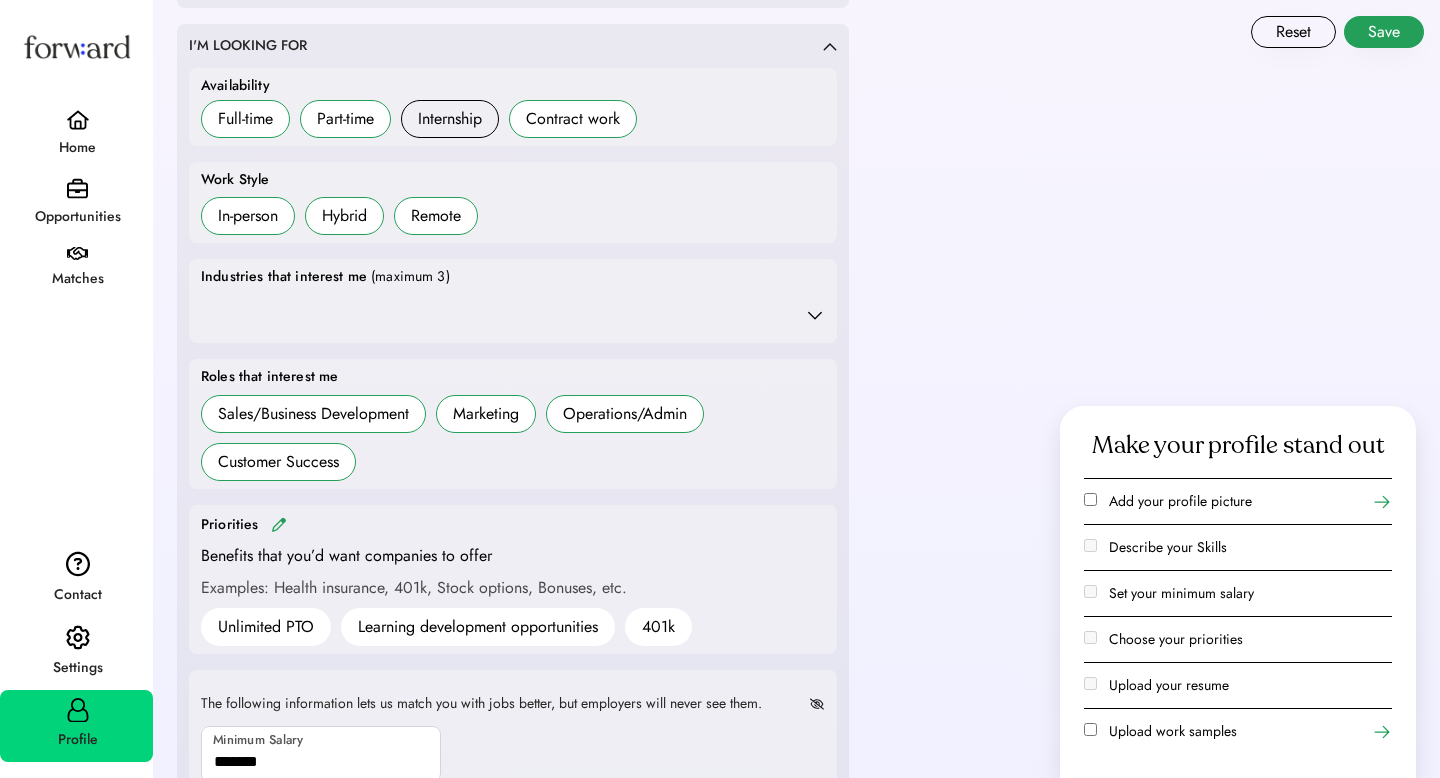click on "Save" at bounding box center (1384, 32) 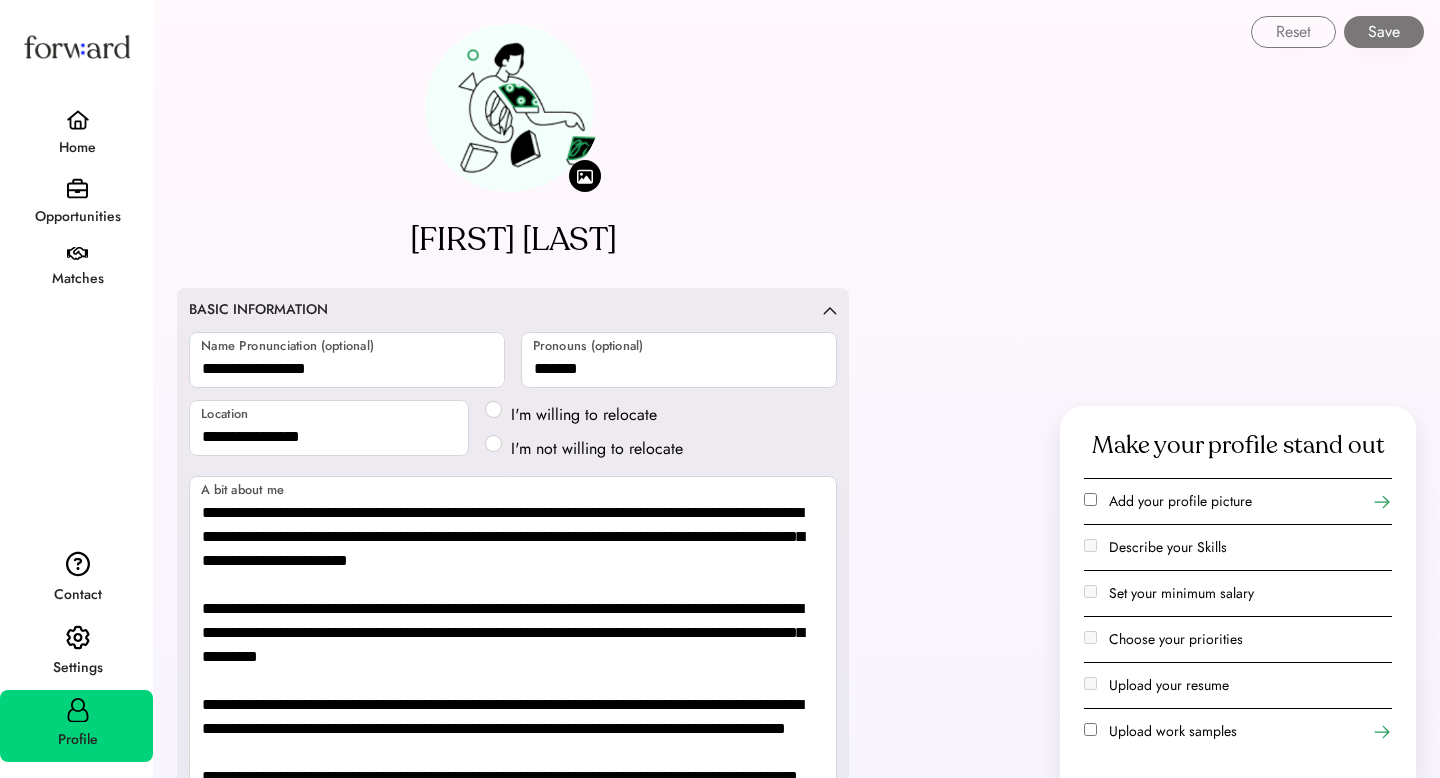 scroll, scrollTop: 0, scrollLeft: 0, axis: both 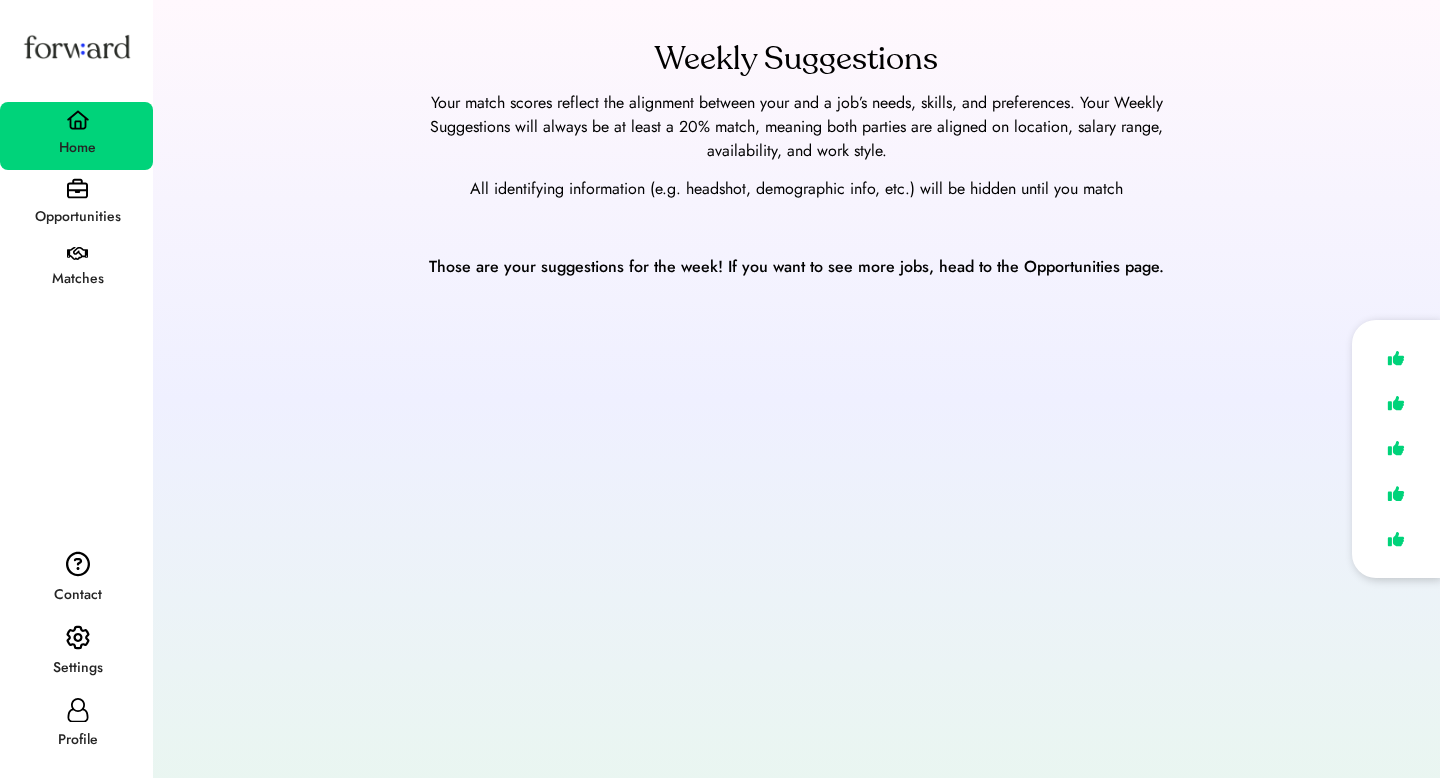 click on "Profile" at bounding box center (77, 740) 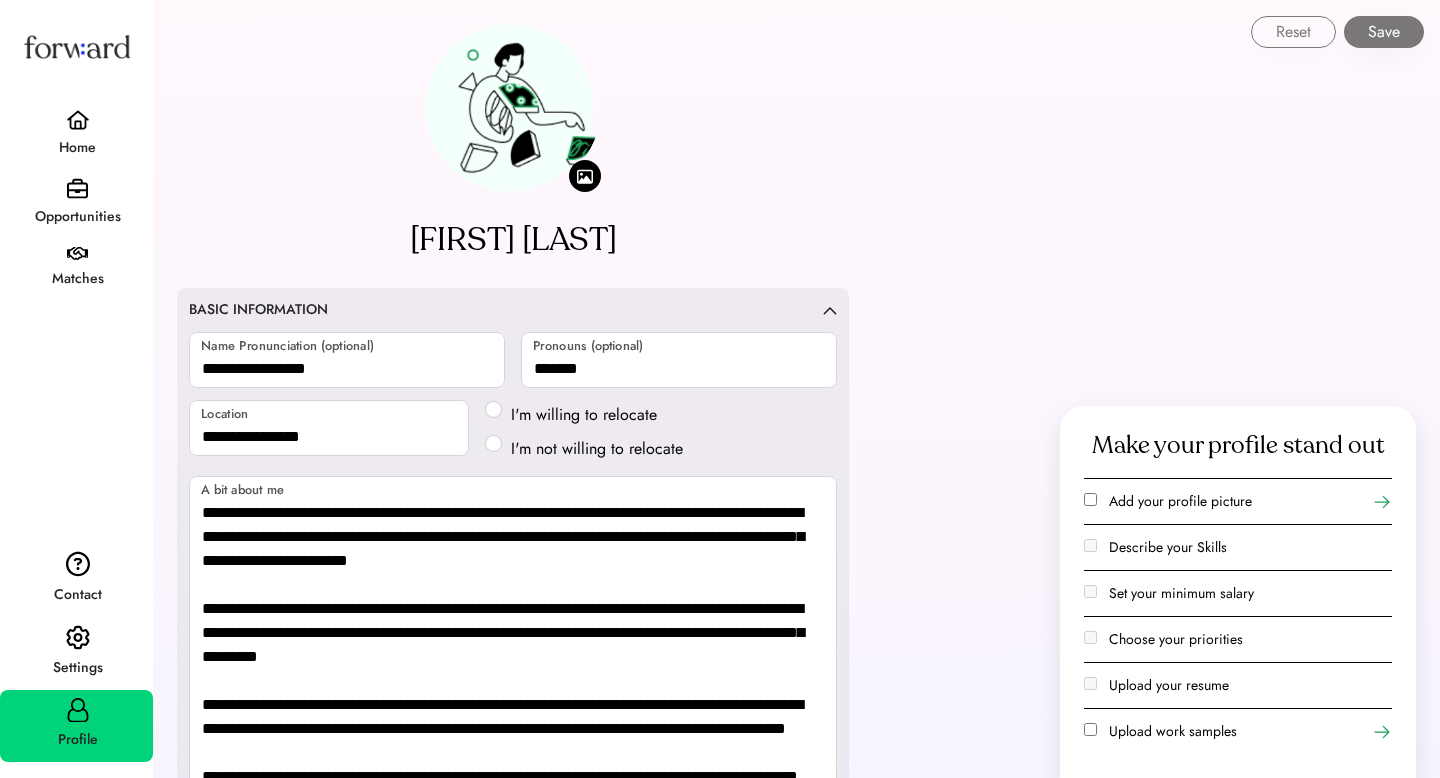click at bounding box center (585, 176) 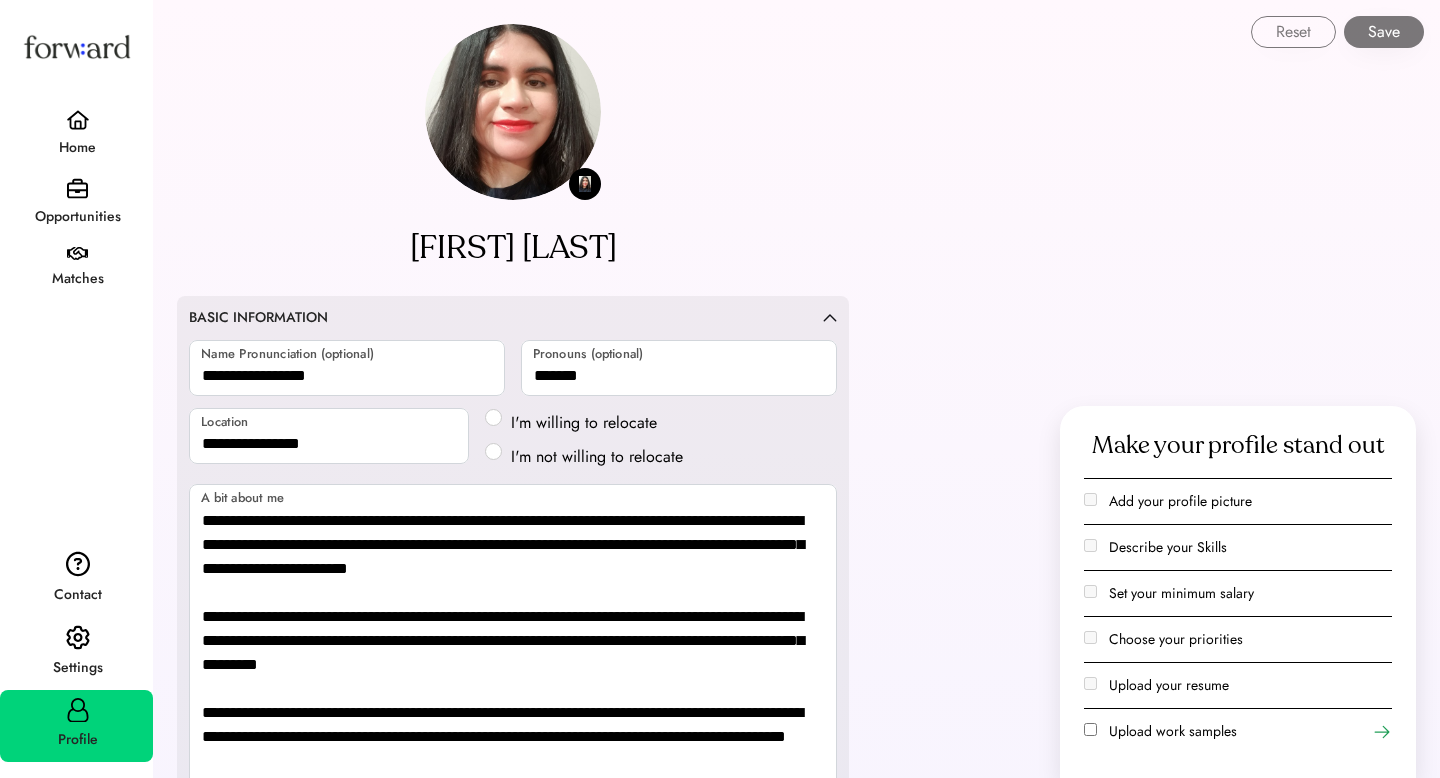 click on "**********" at bounding box center [513, 1785] 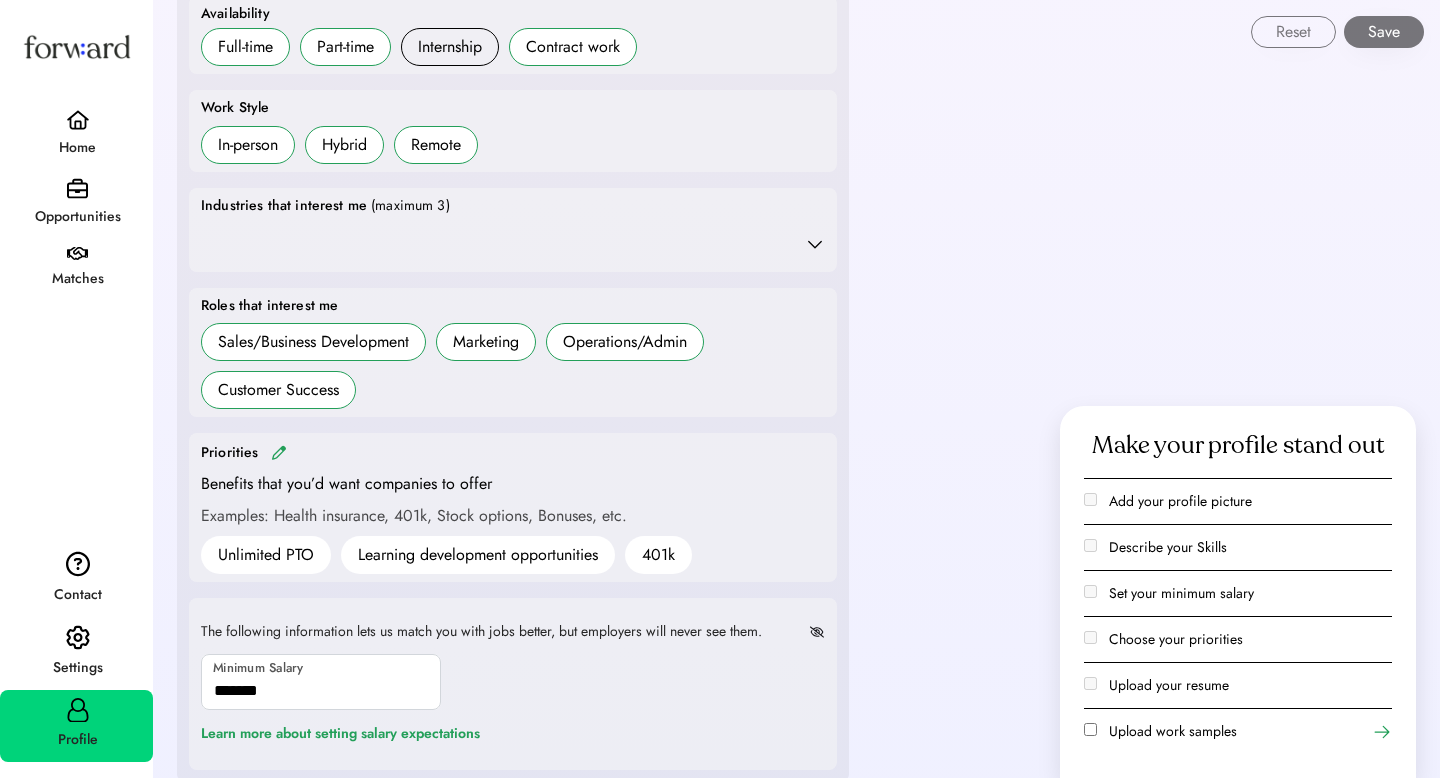 scroll, scrollTop: 920, scrollLeft: 0, axis: vertical 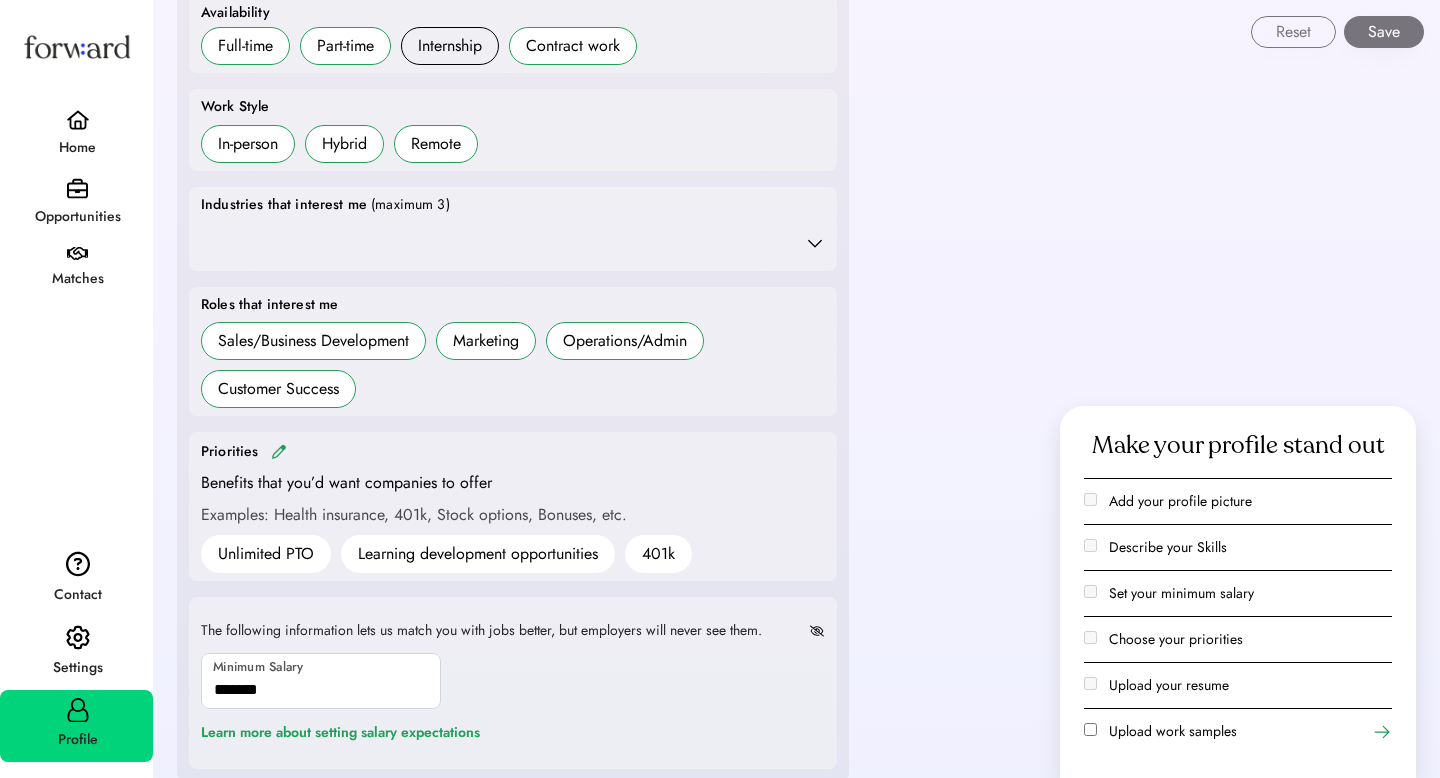 click at bounding box center [513, 243] 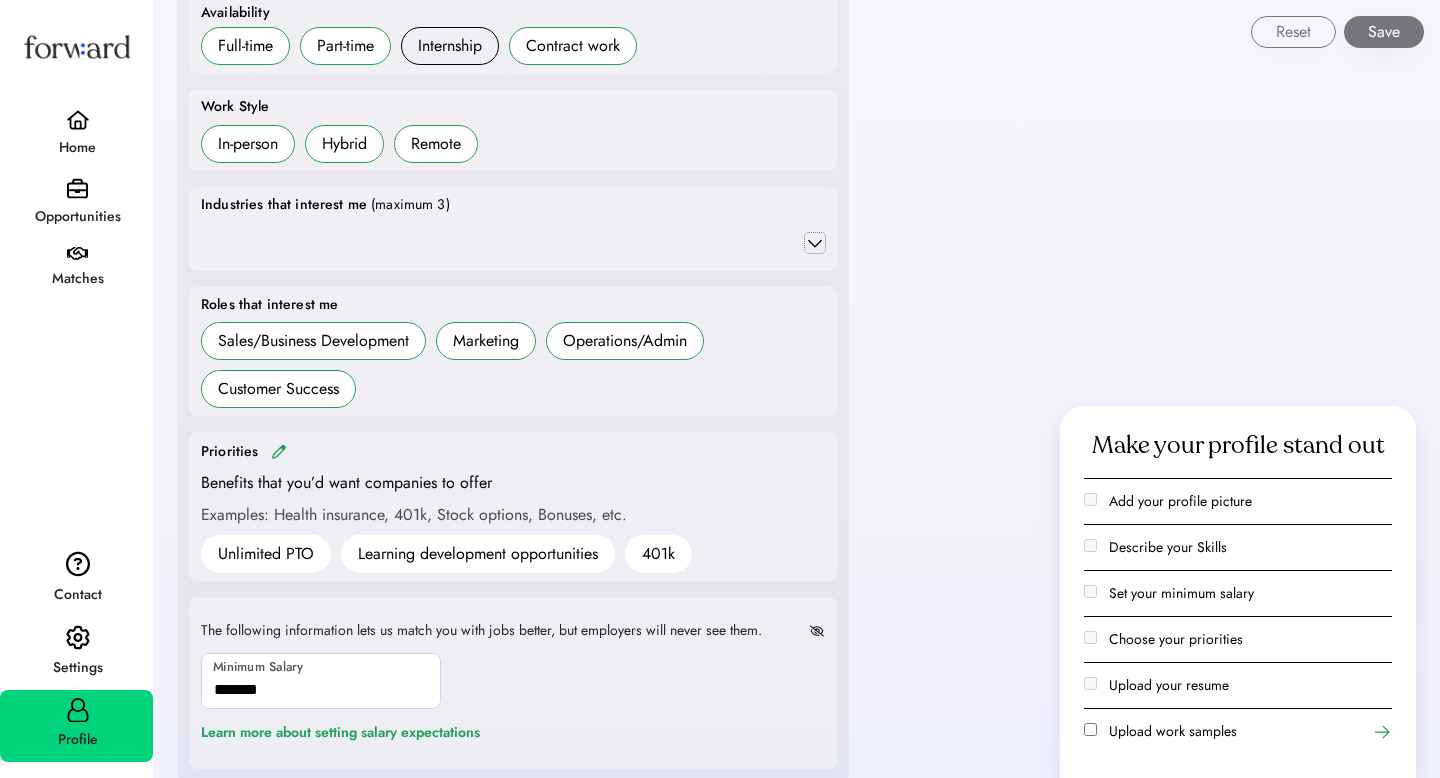 click at bounding box center [815, 243] 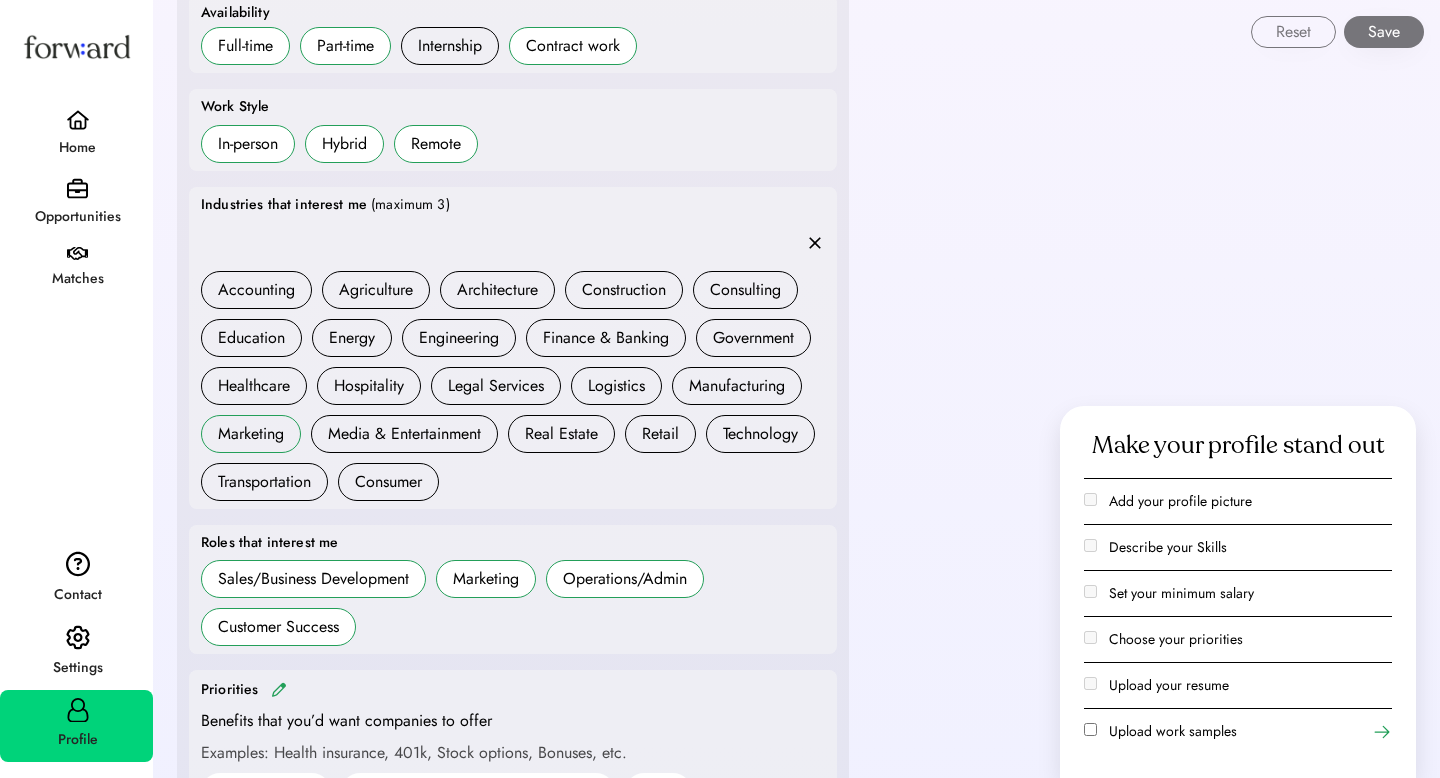 click on "Marketing" at bounding box center (251, 434) 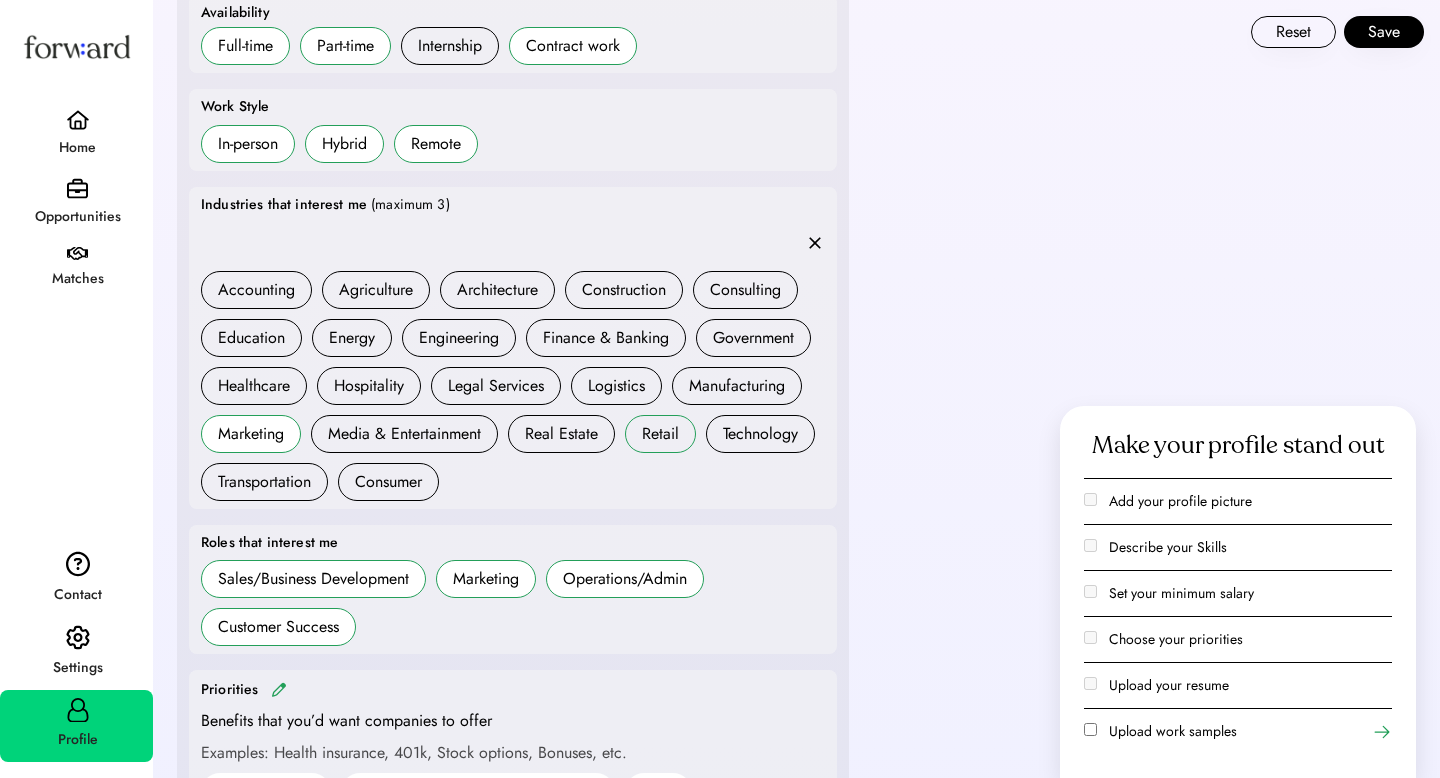 click on "Retail" at bounding box center [660, 434] 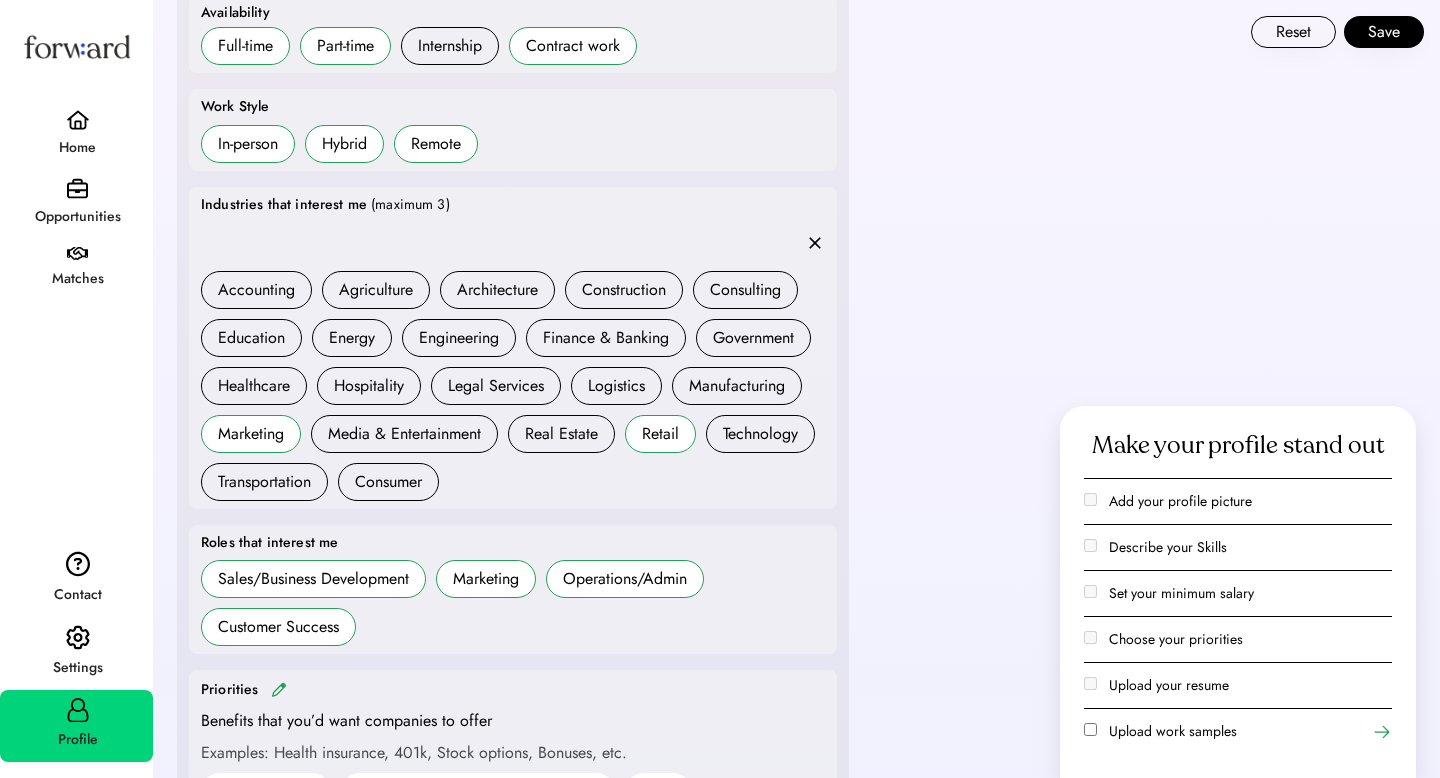 click on "Retail" at bounding box center [660, 434] 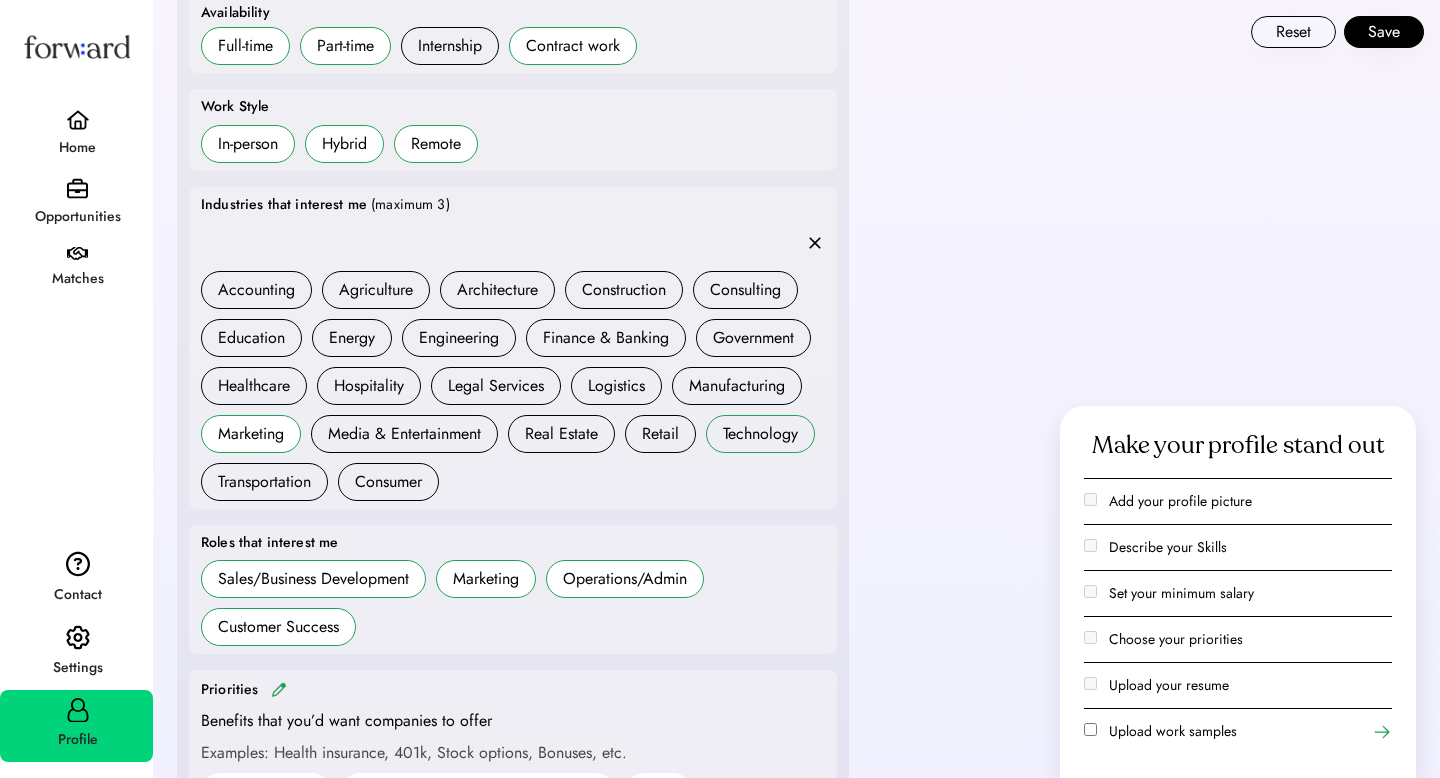click on "Technology" at bounding box center (760, 434) 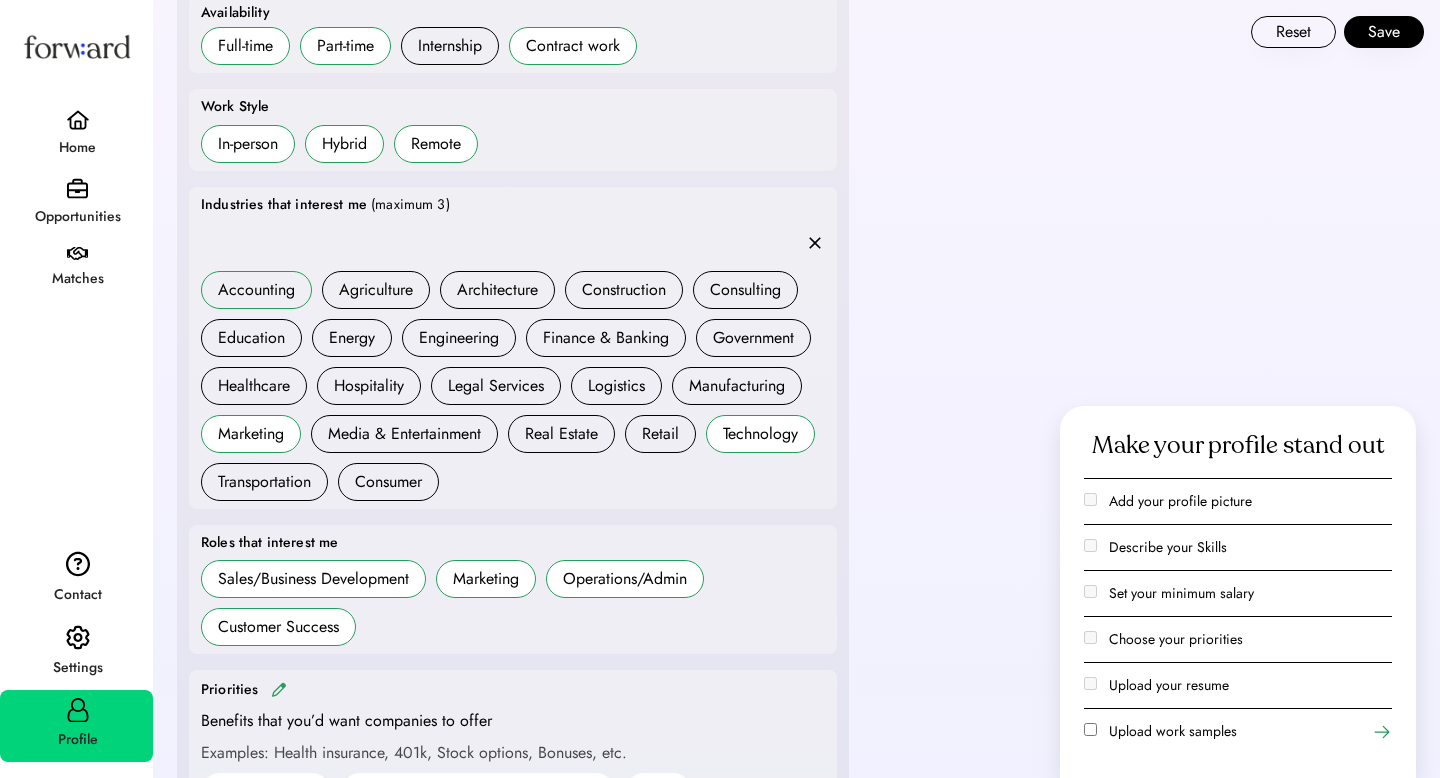 click on "Accounting" at bounding box center (256, 290) 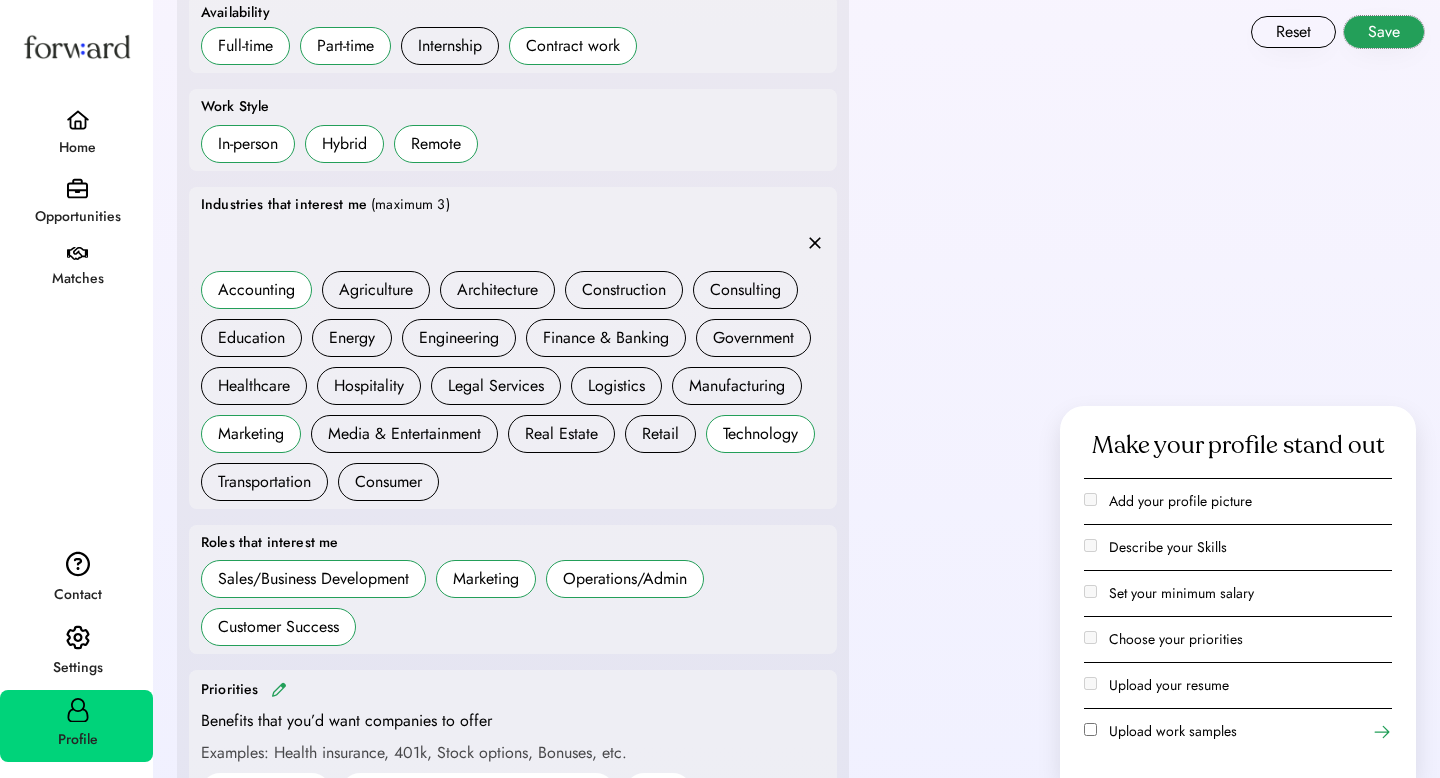 click on "Save" at bounding box center (1384, 32) 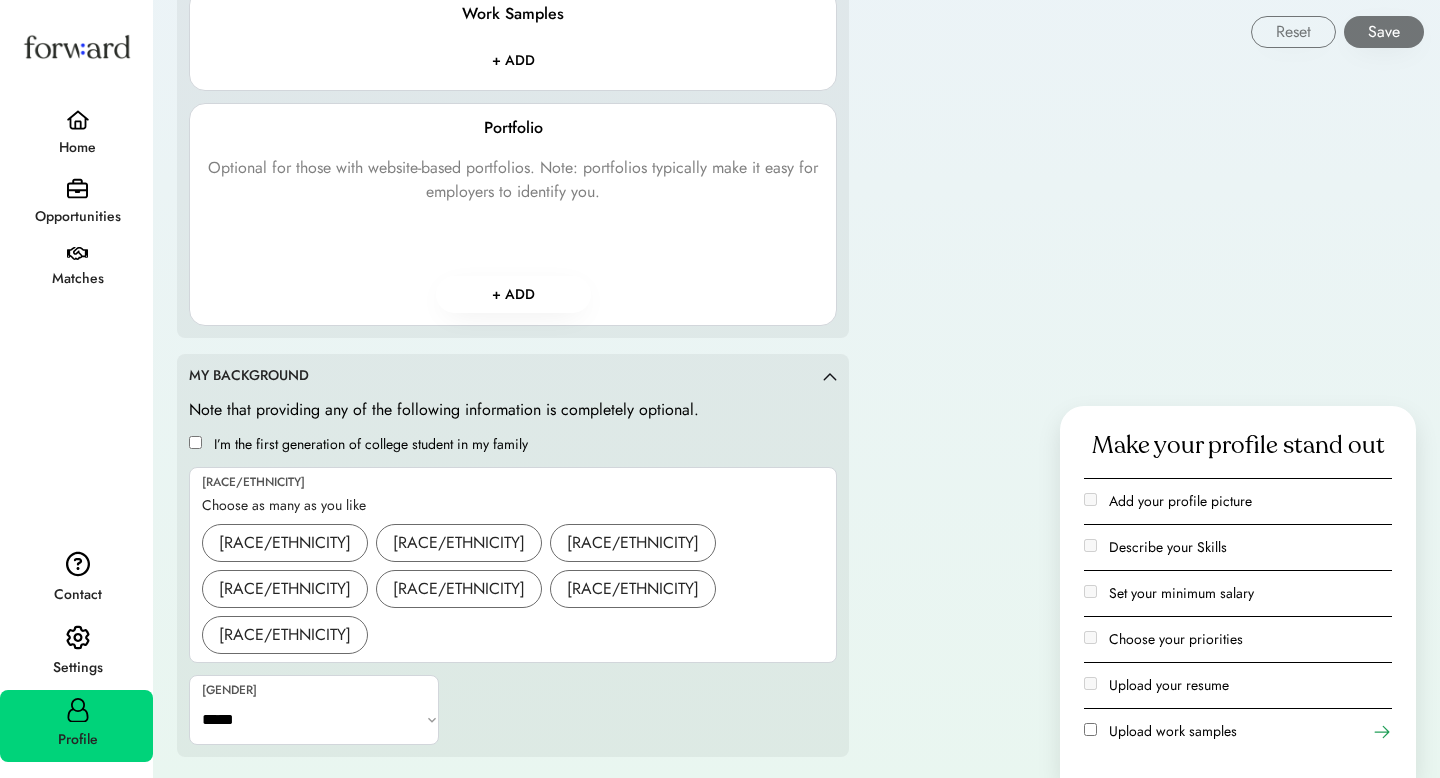 scroll, scrollTop: 2791, scrollLeft: 0, axis: vertical 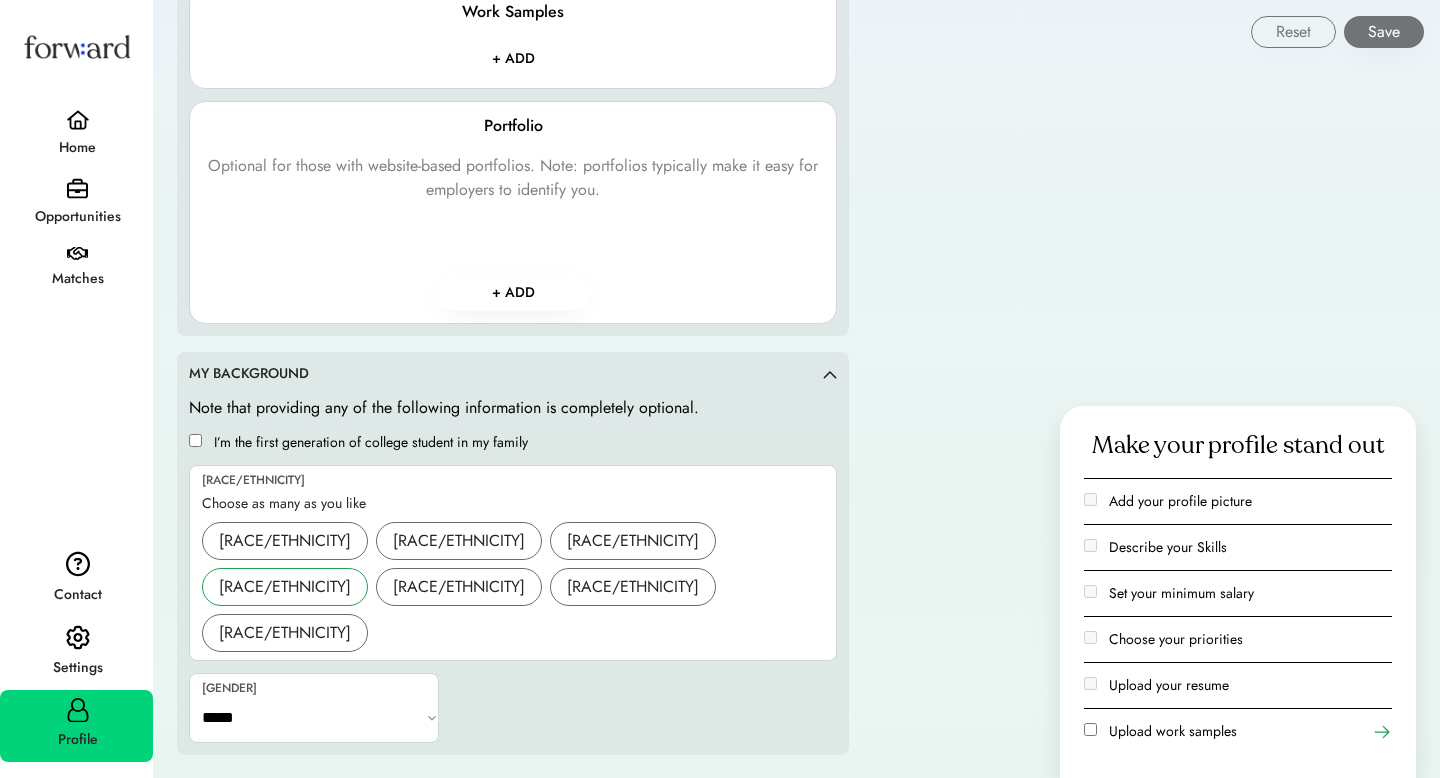 click on "Hispanic / Latinx" at bounding box center (285, 587) 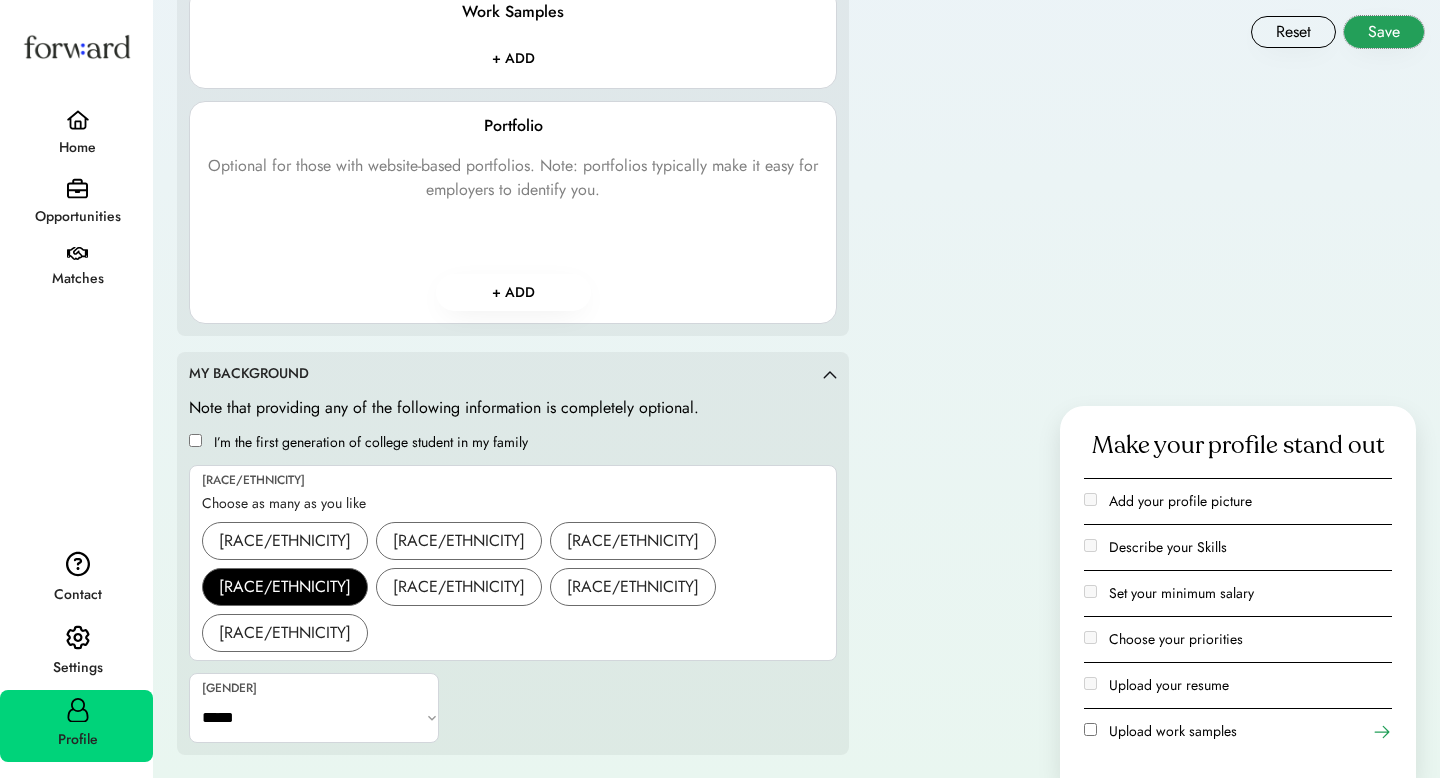 click on "Save" at bounding box center (1384, 32) 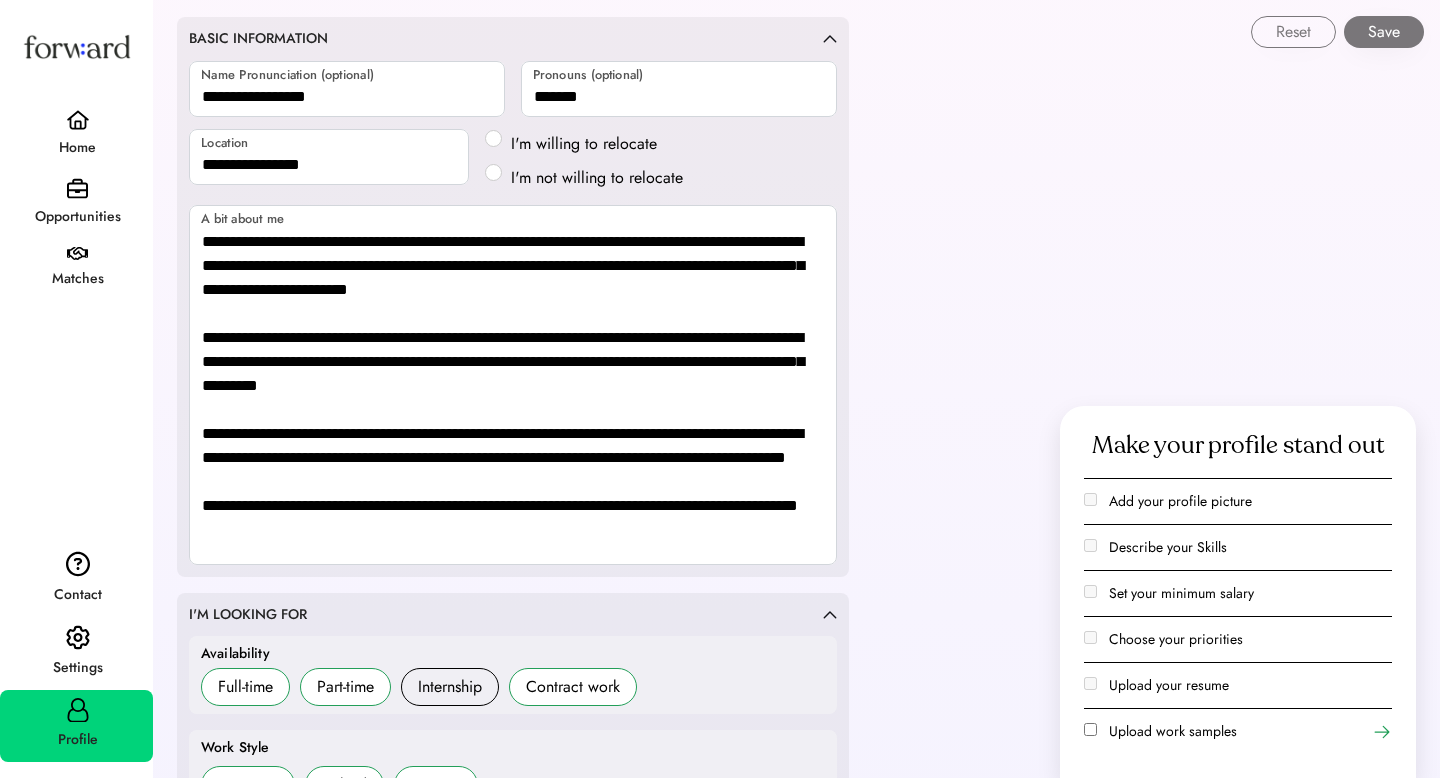 scroll, scrollTop: 280, scrollLeft: 0, axis: vertical 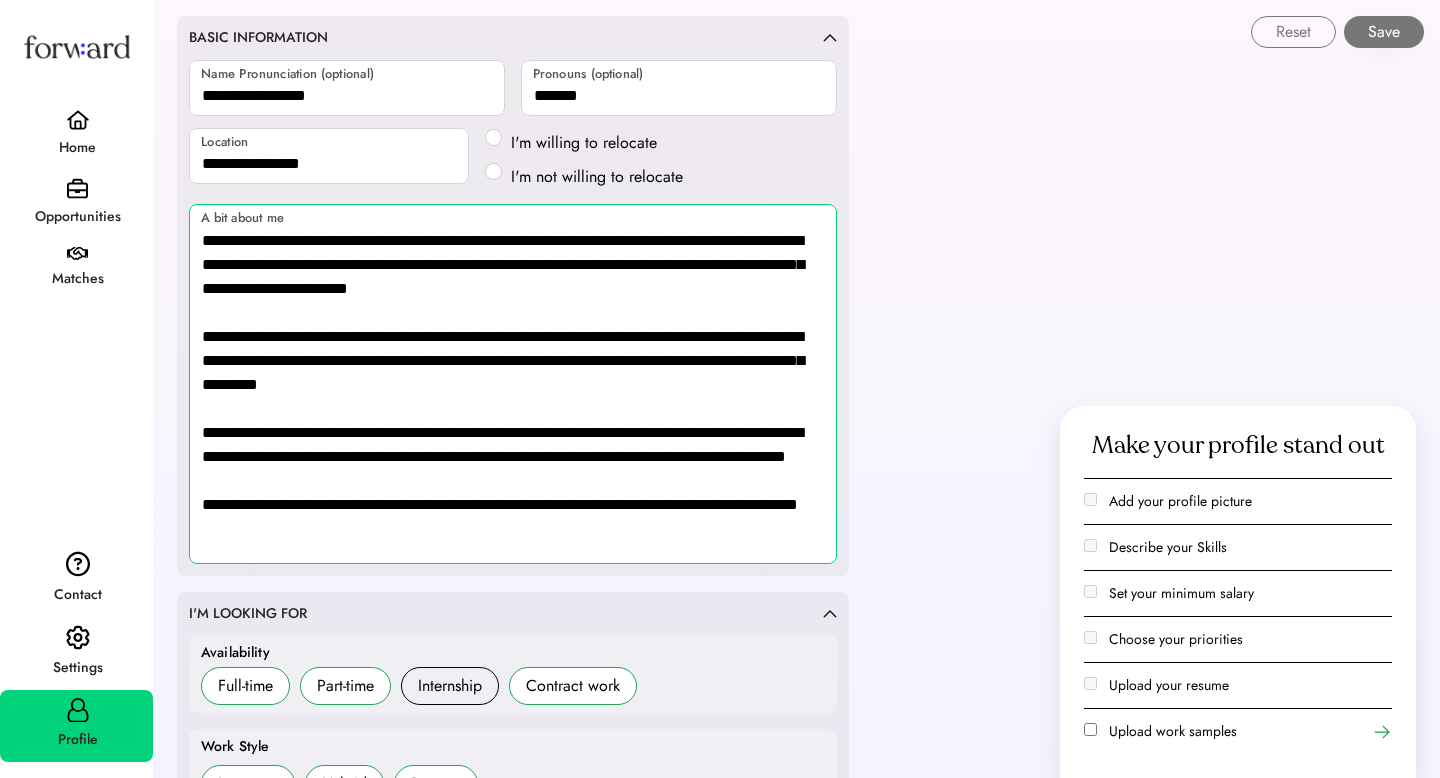 click on "**********" at bounding box center [513, 384] 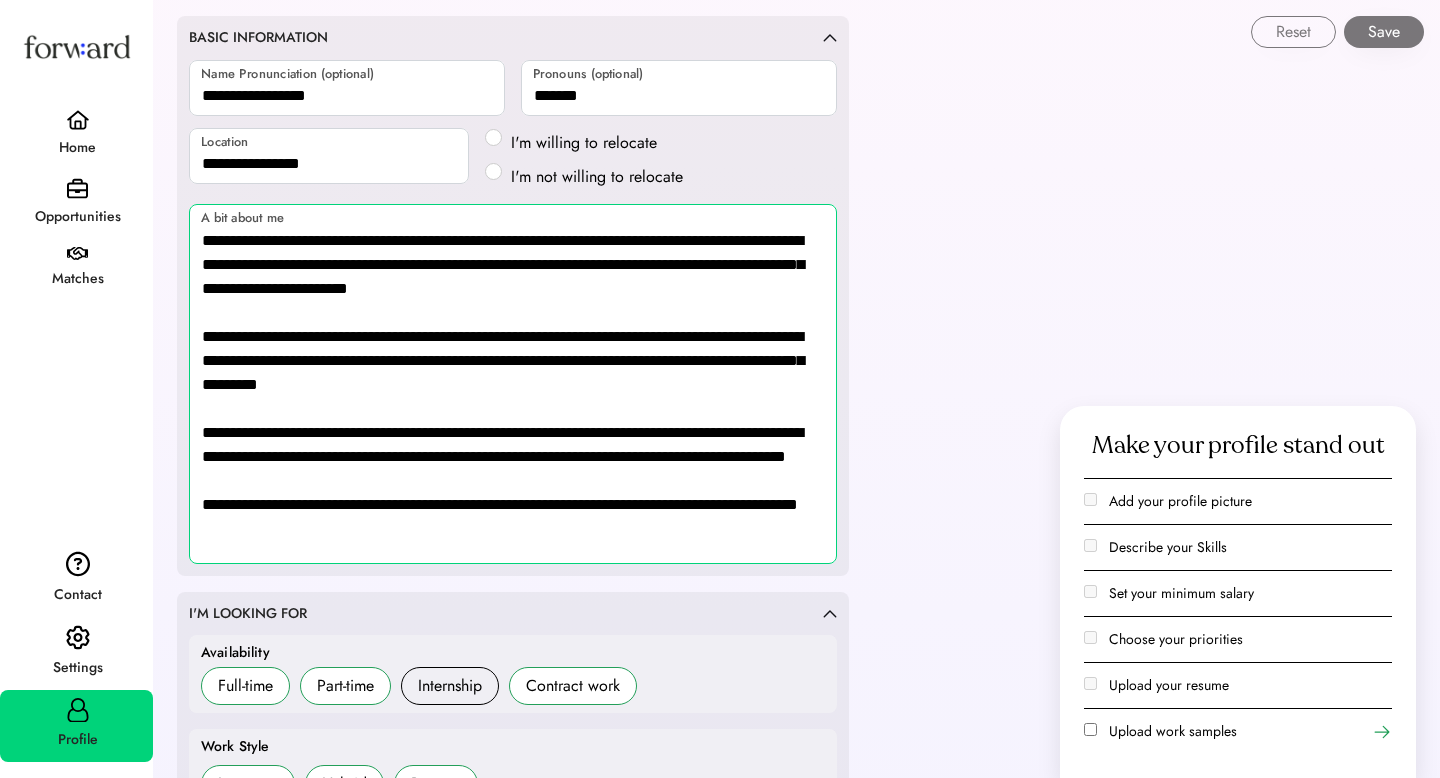 scroll, scrollTop: 2, scrollLeft: 0, axis: vertical 